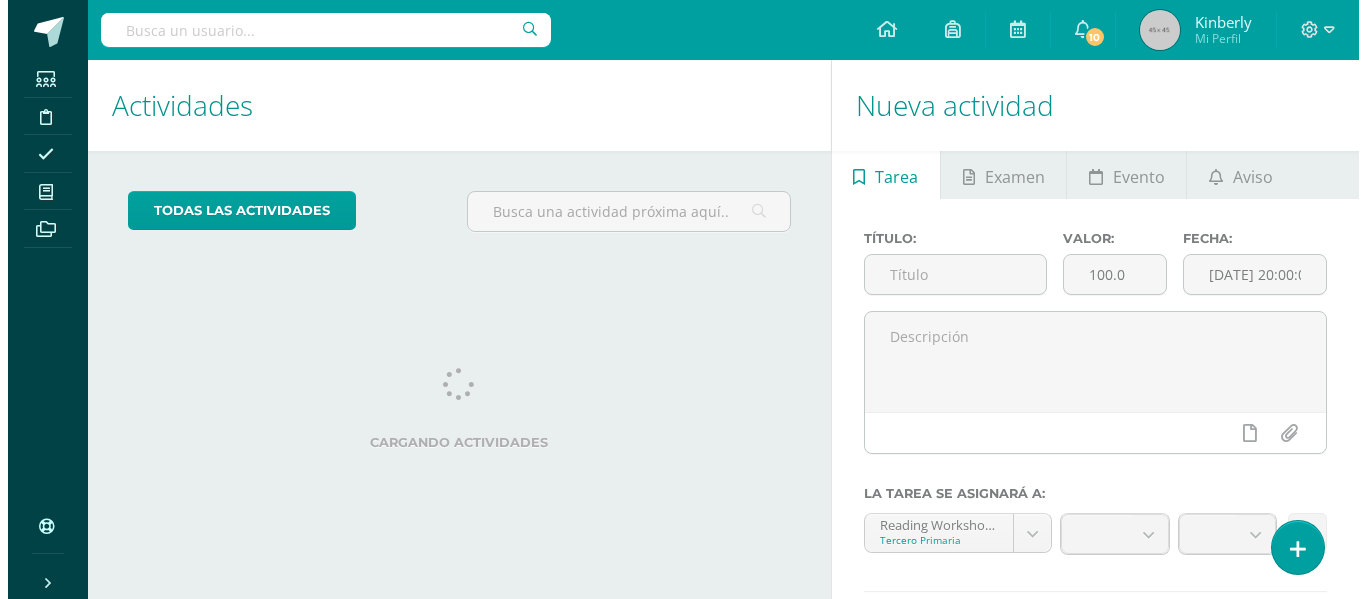 scroll, scrollTop: 0, scrollLeft: 0, axis: both 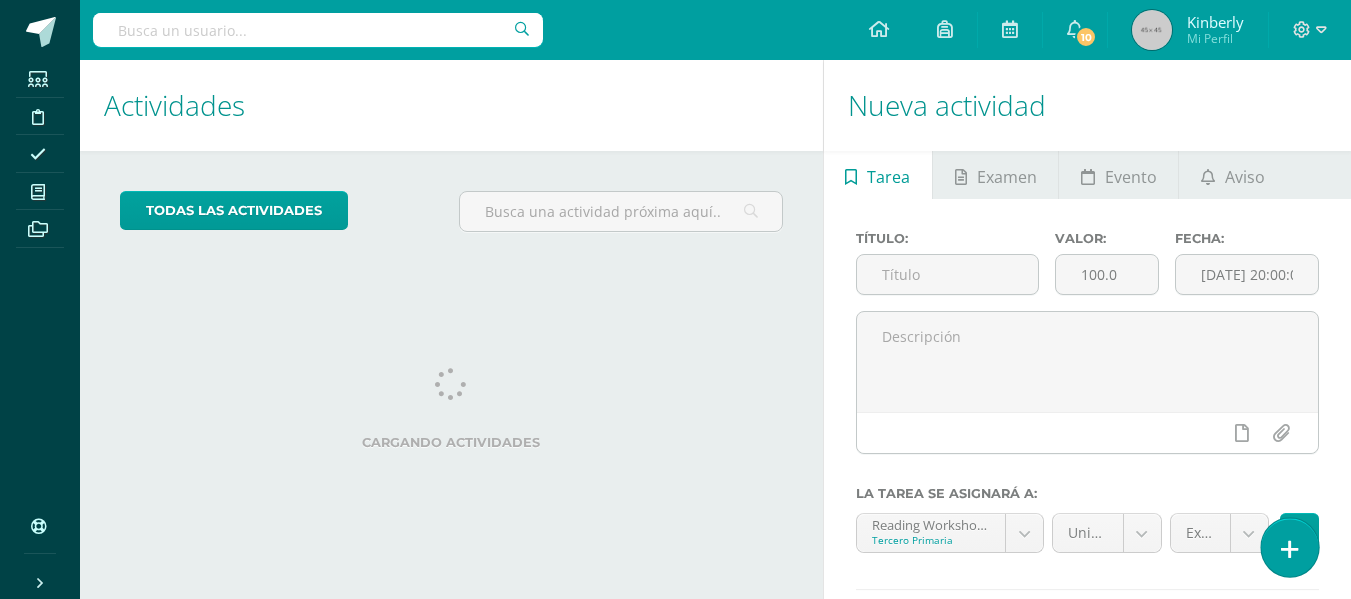 click at bounding box center (1290, 549) 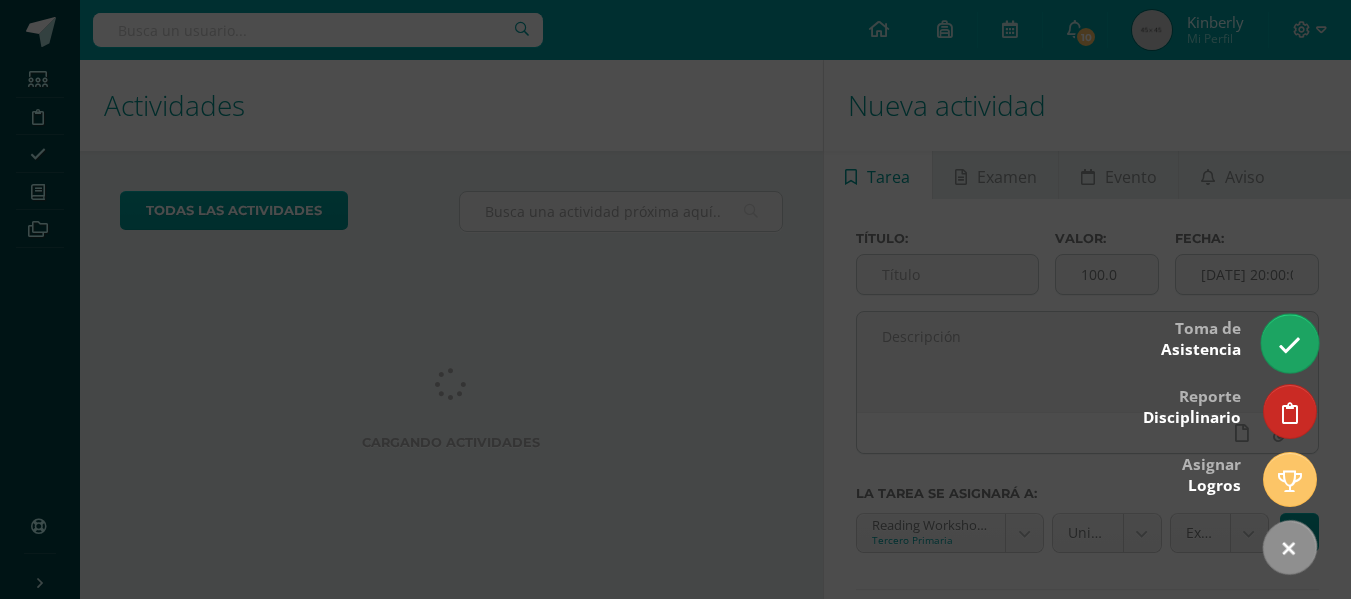 click at bounding box center [1289, 343] 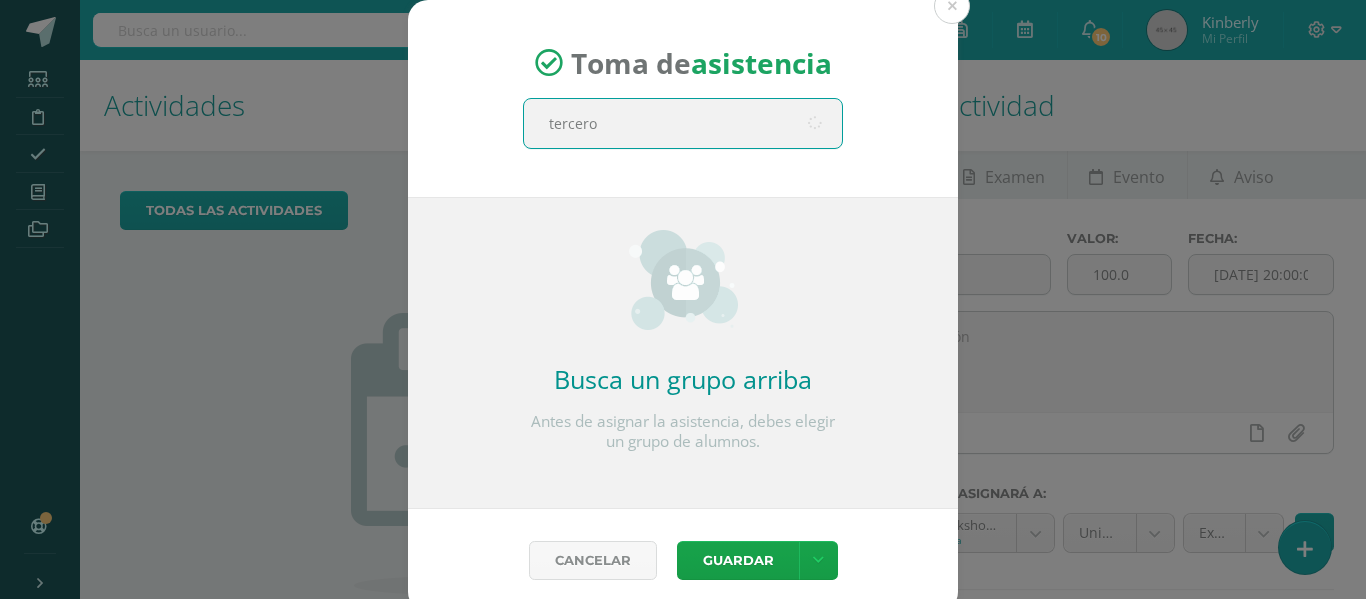 type on "tercero b" 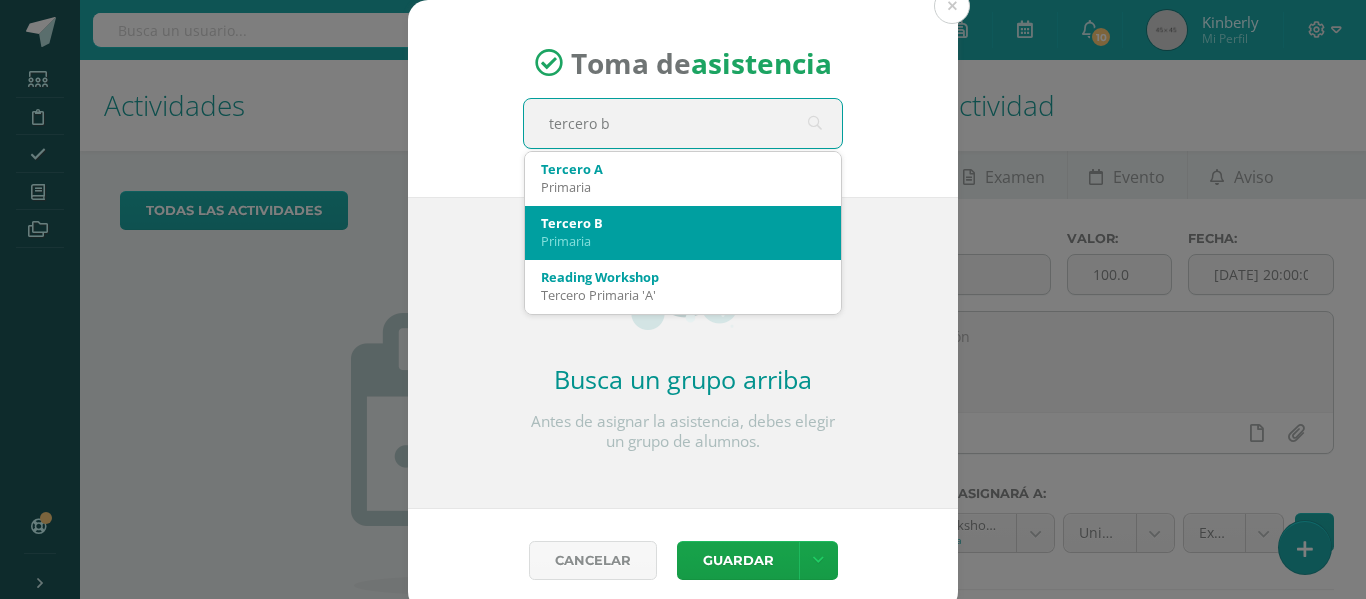 click on "Primaria" at bounding box center [683, 241] 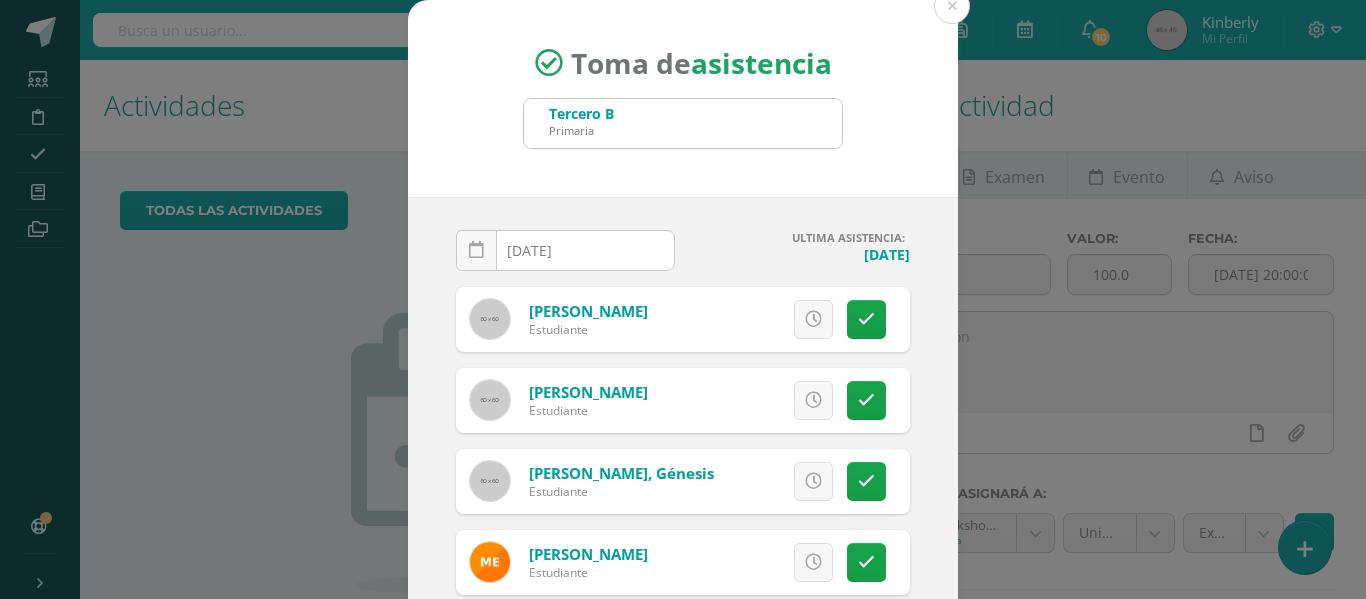 scroll, scrollTop: 59, scrollLeft: 0, axis: vertical 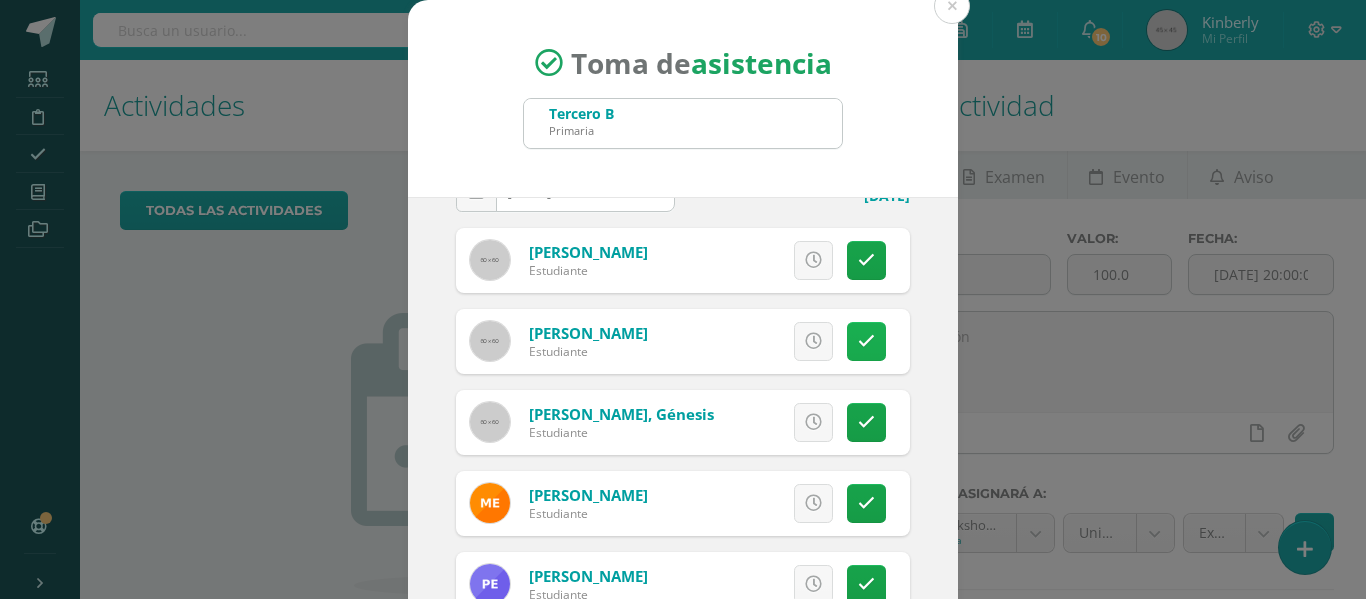 click at bounding box center [866, 341] 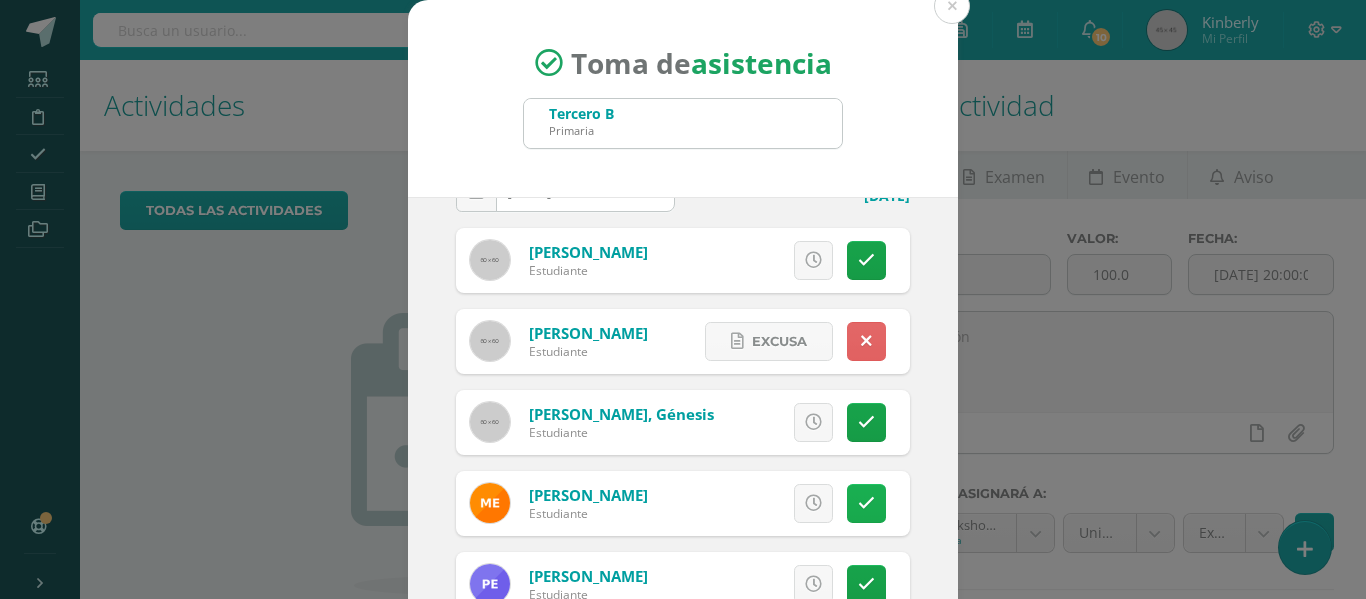 click at bounding box center (866, 503) 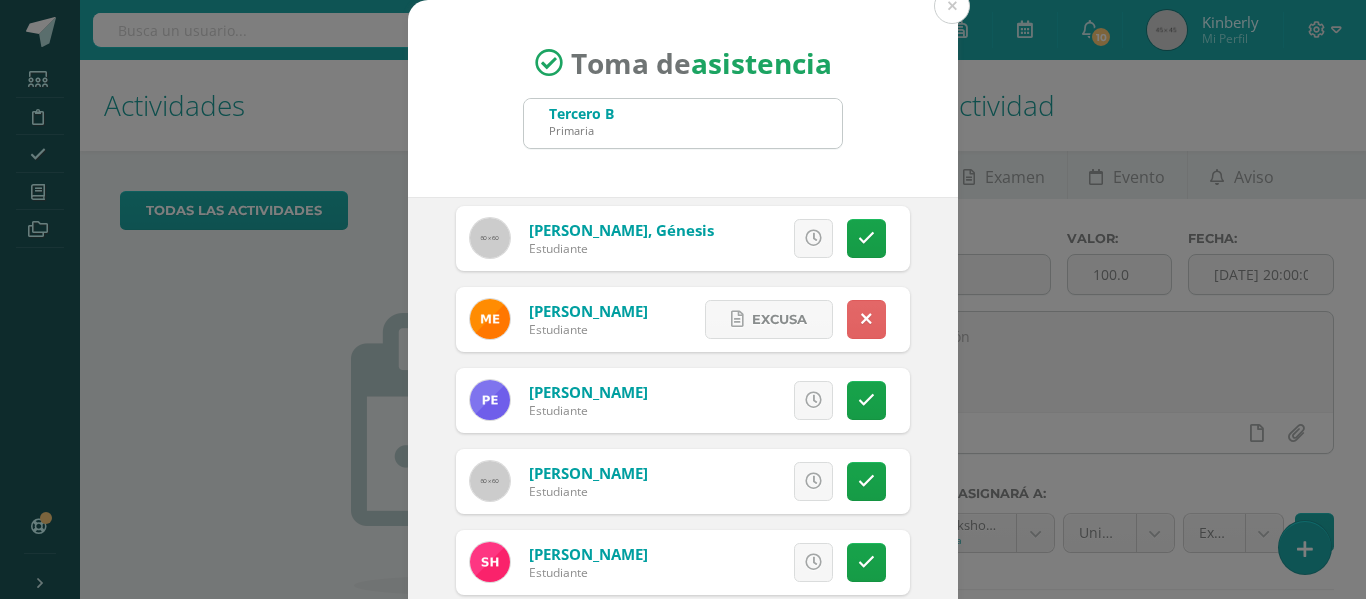 scroll, scrollTop: 236, scrollLeft: 0, axis: vertical 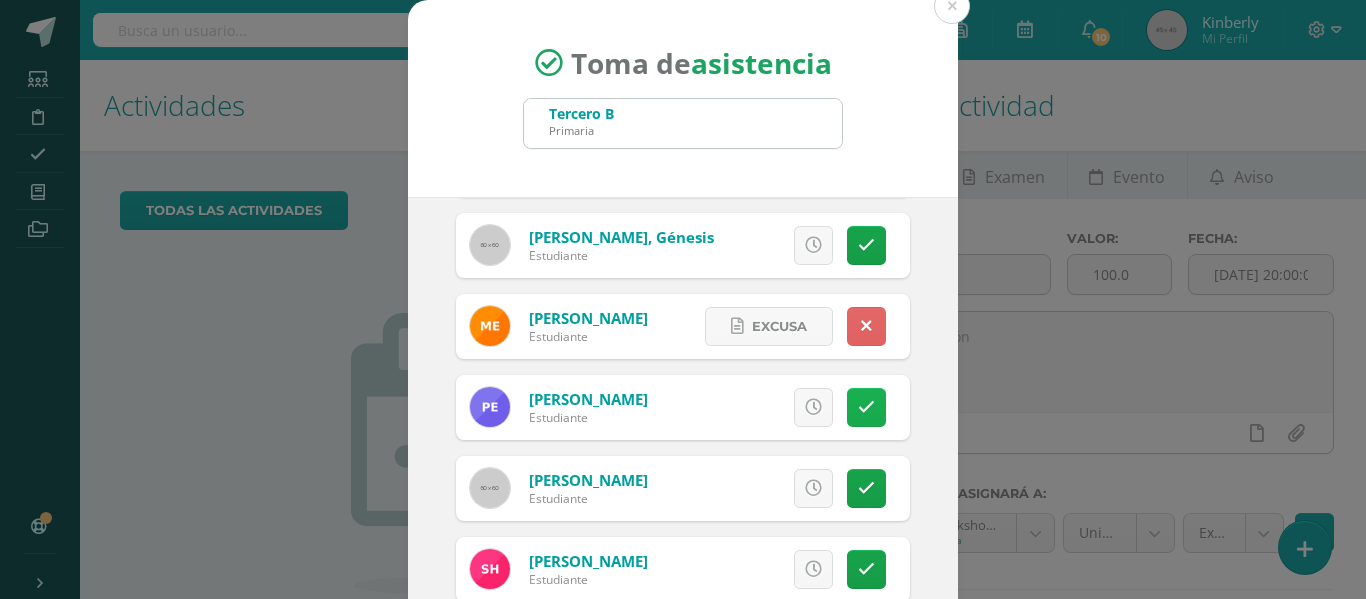 click at bounding box center (866, 407) 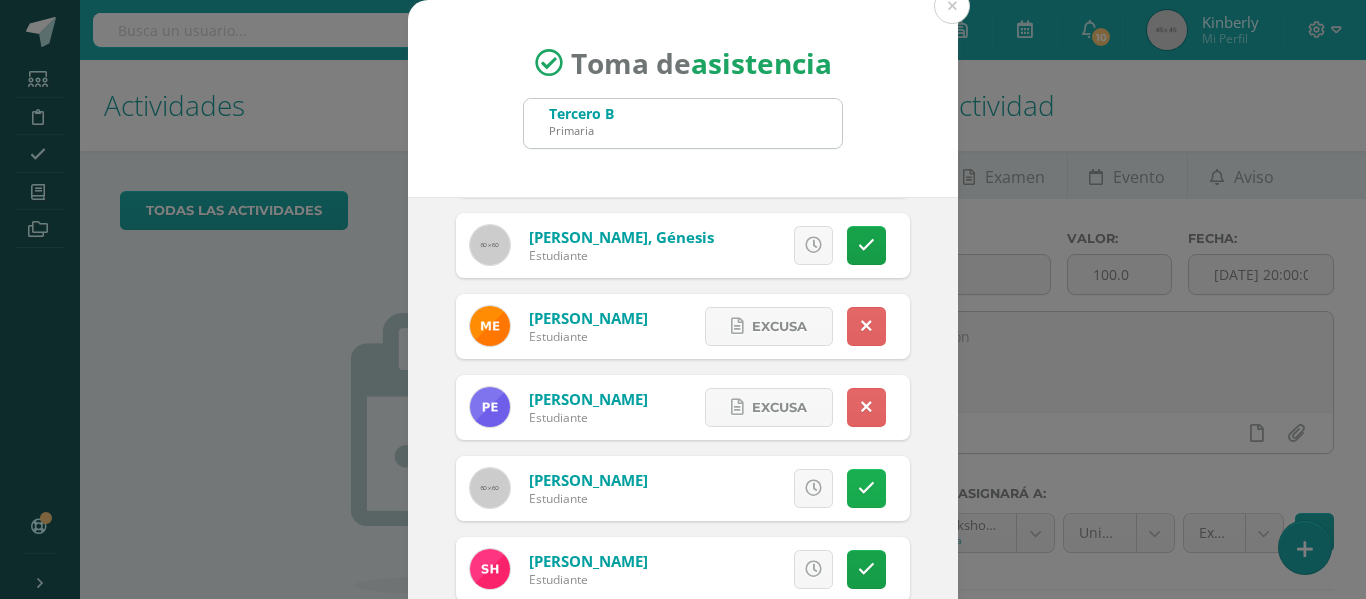 click at bounding box center [866, 488] 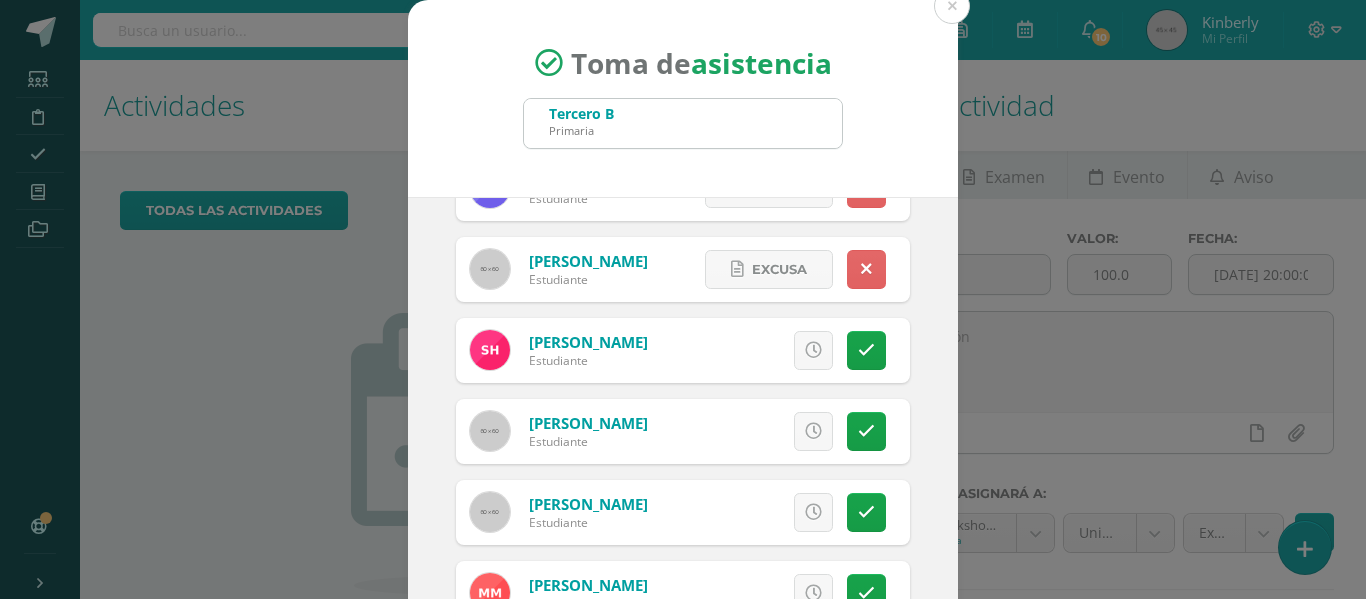 scroll, scrollTop: 460, scrollLeft: 0, axis: vertical 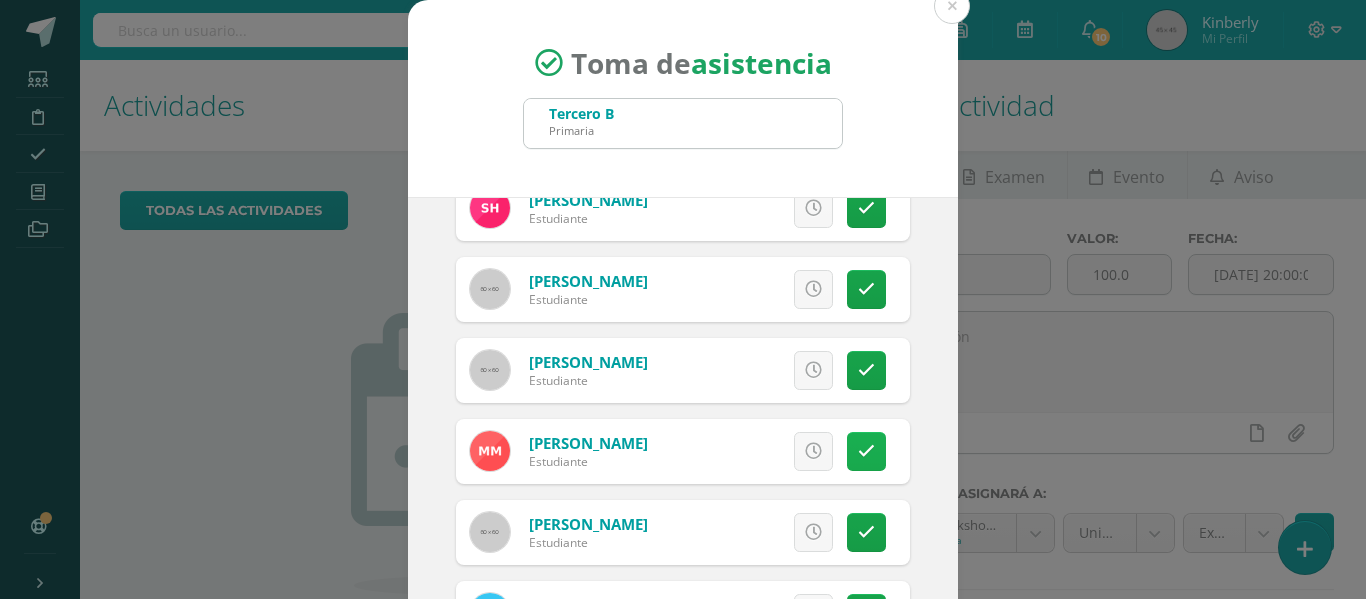 click at bounding box center (866, 451) 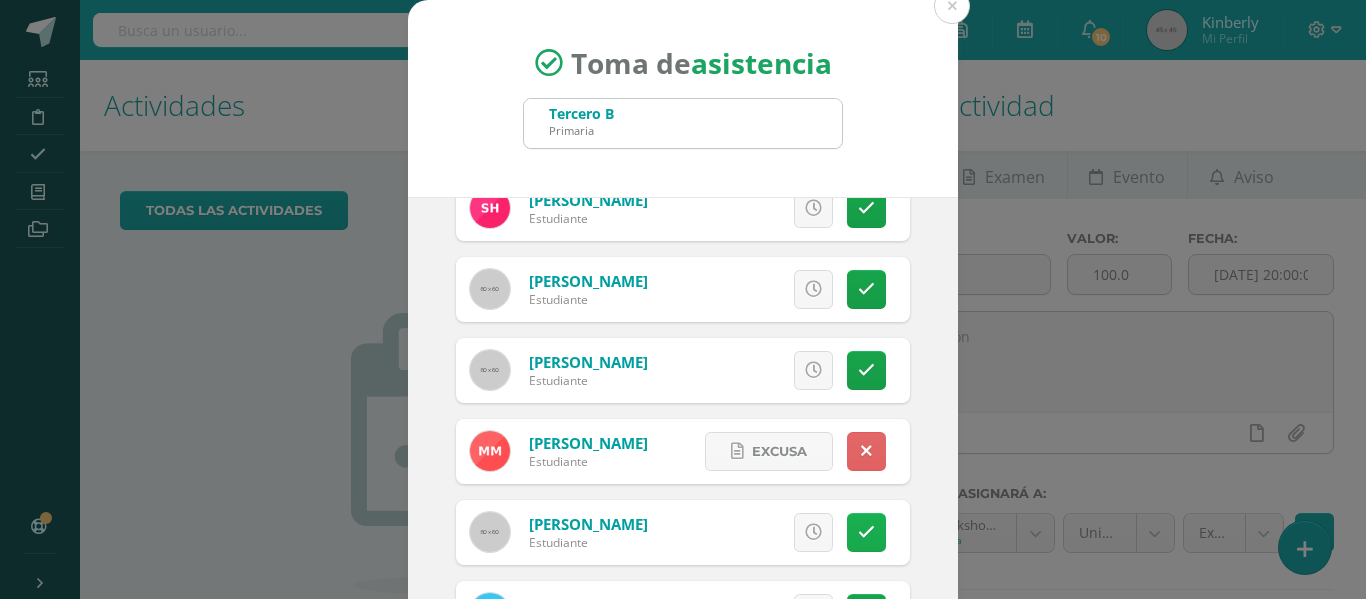 click at bounding box center [866, 532] 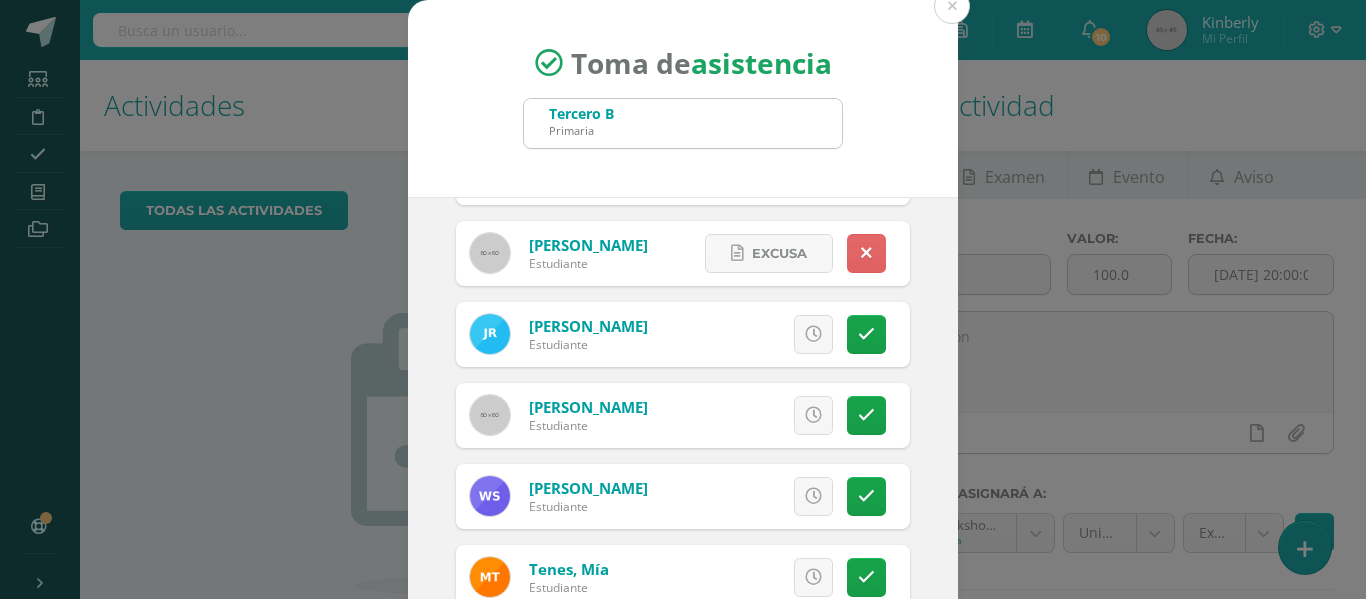 scroll, scrollTop: 892, scrollLeft: 0, axis: vertical 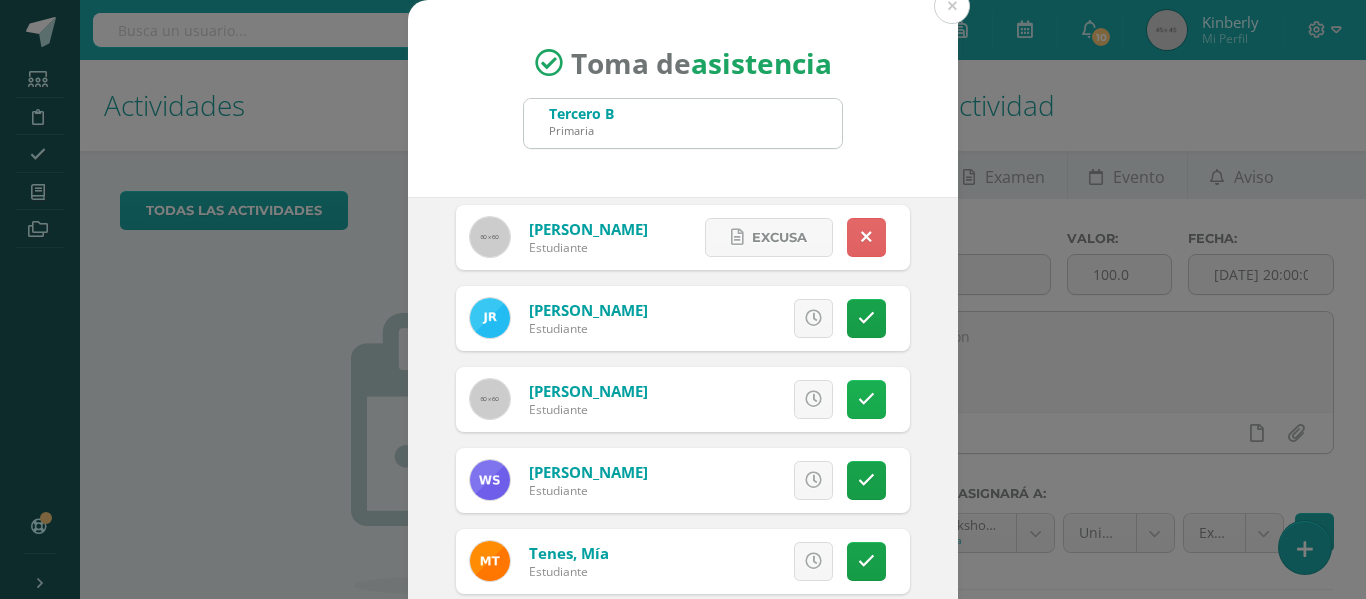 click at bounding box center [866, 399] 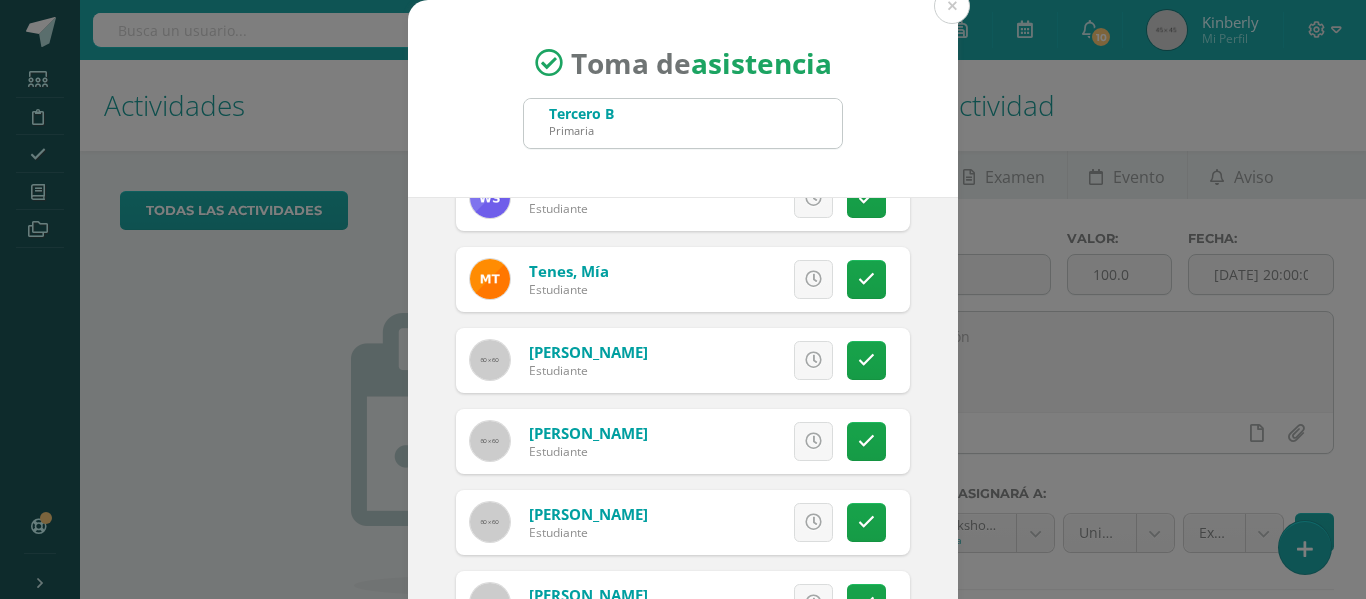 scroll, scrollTop: 1178, scrollLeft: 0, axis: vertical 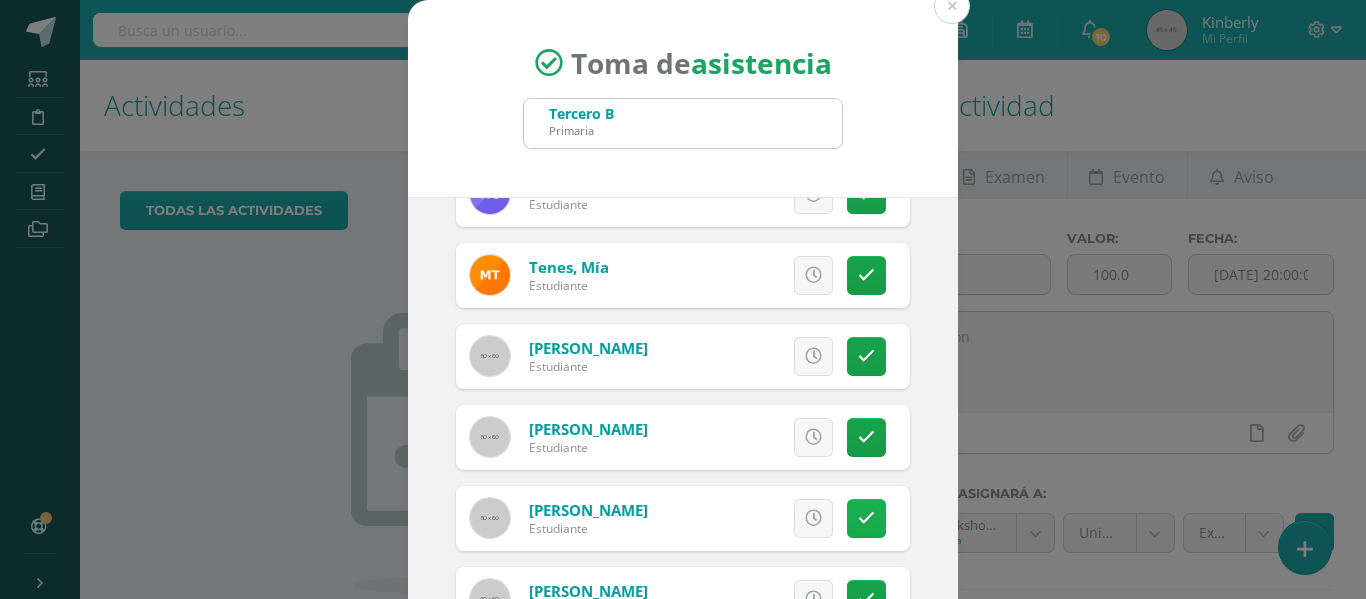 click at bounding box center (866, 518) 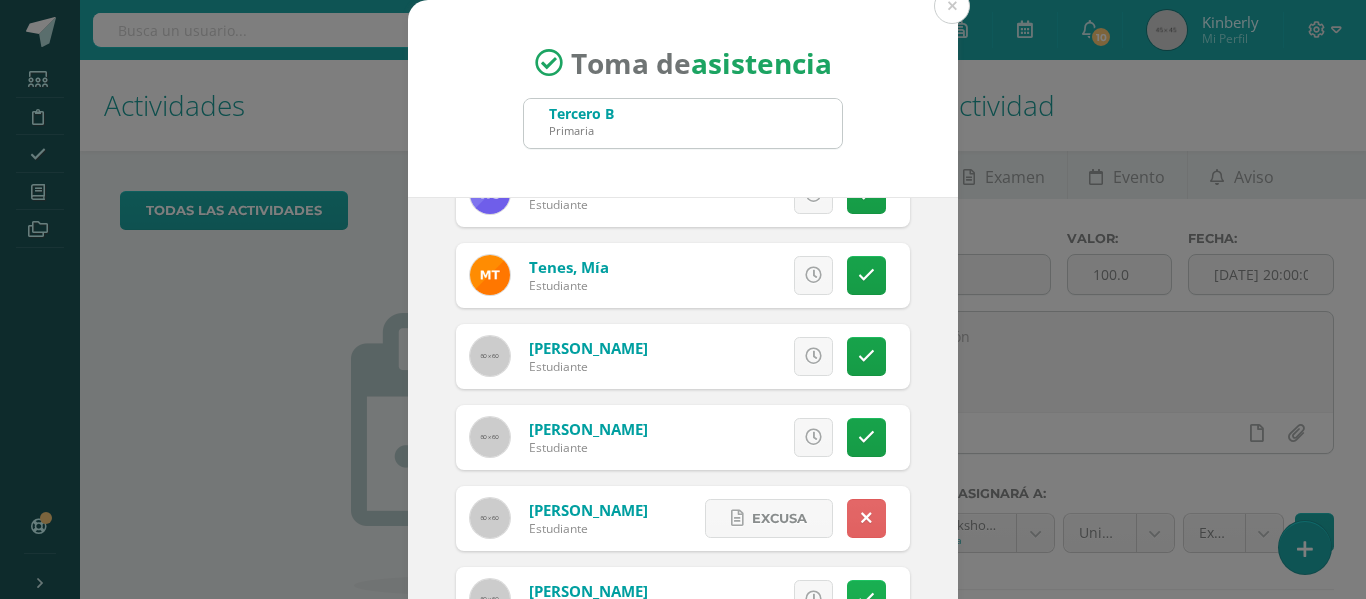 click at bounding box center (866, 599) 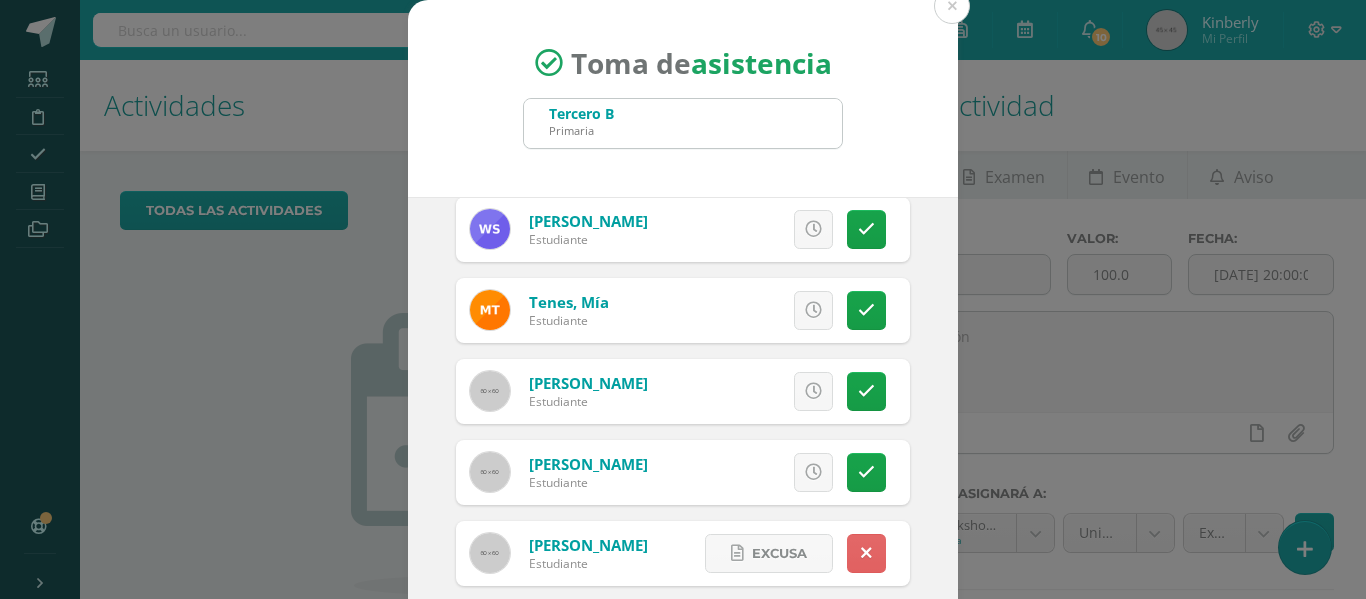 scroll, scrollTop: 1190, scrollLeft: 0, axis: vertical 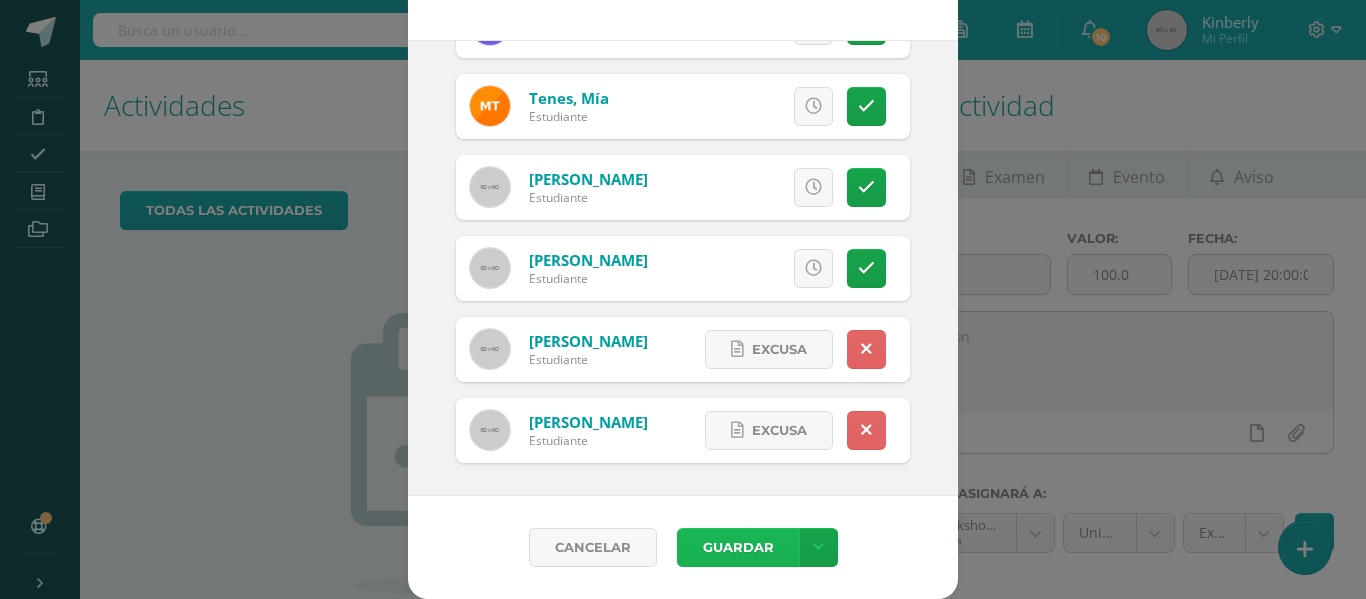 click on "Guardar" at bounding box center [738, 547] 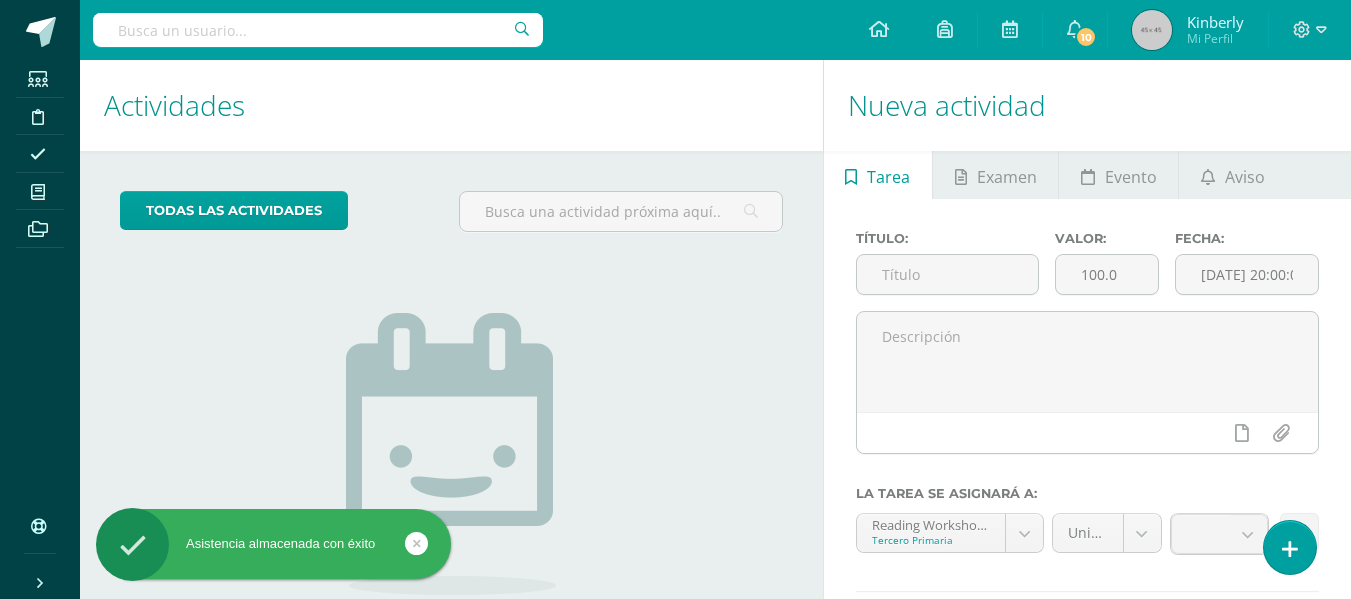 scroll, scrollTop: 0, scrollLeft: 0, axis: both 